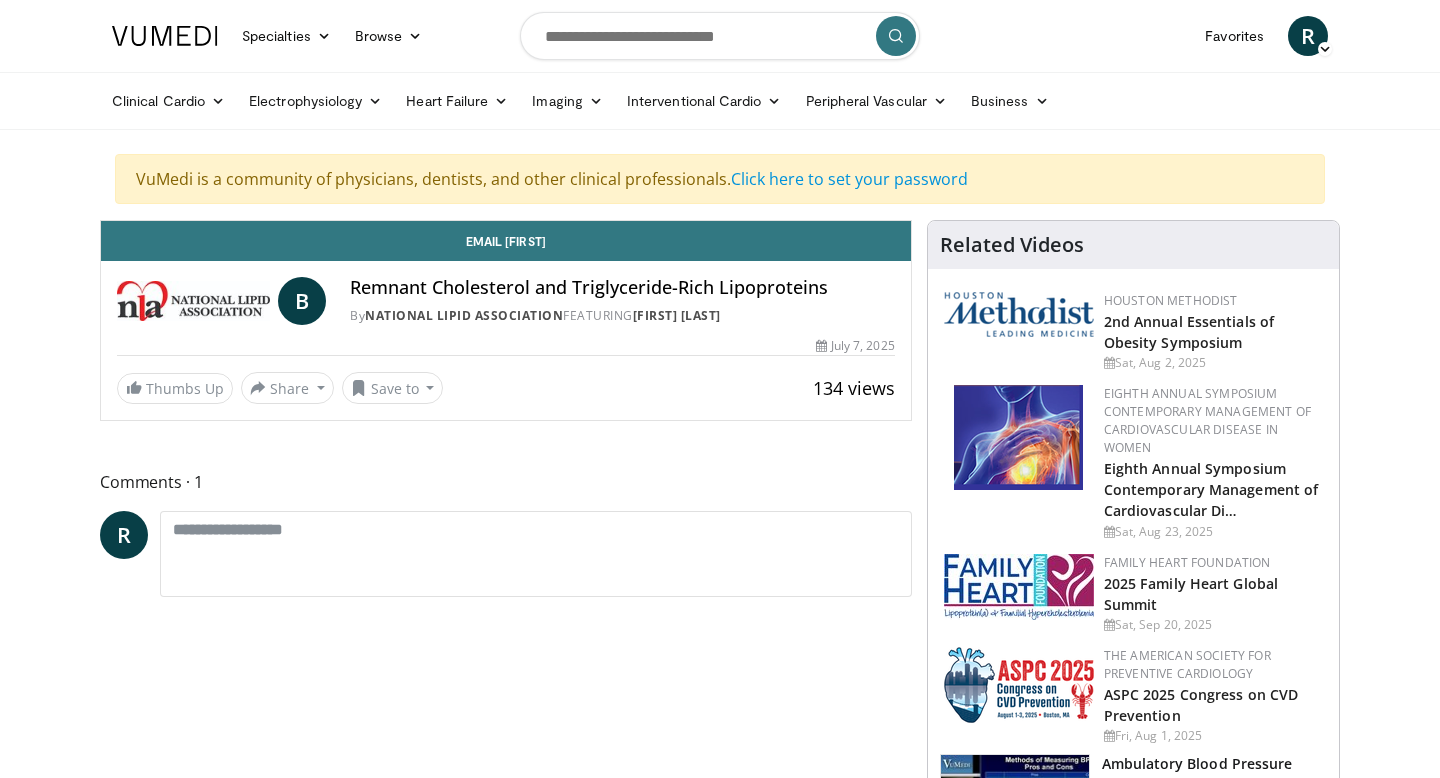 scroll, scrollTop: 0, scrollLeft: 0, axis: both 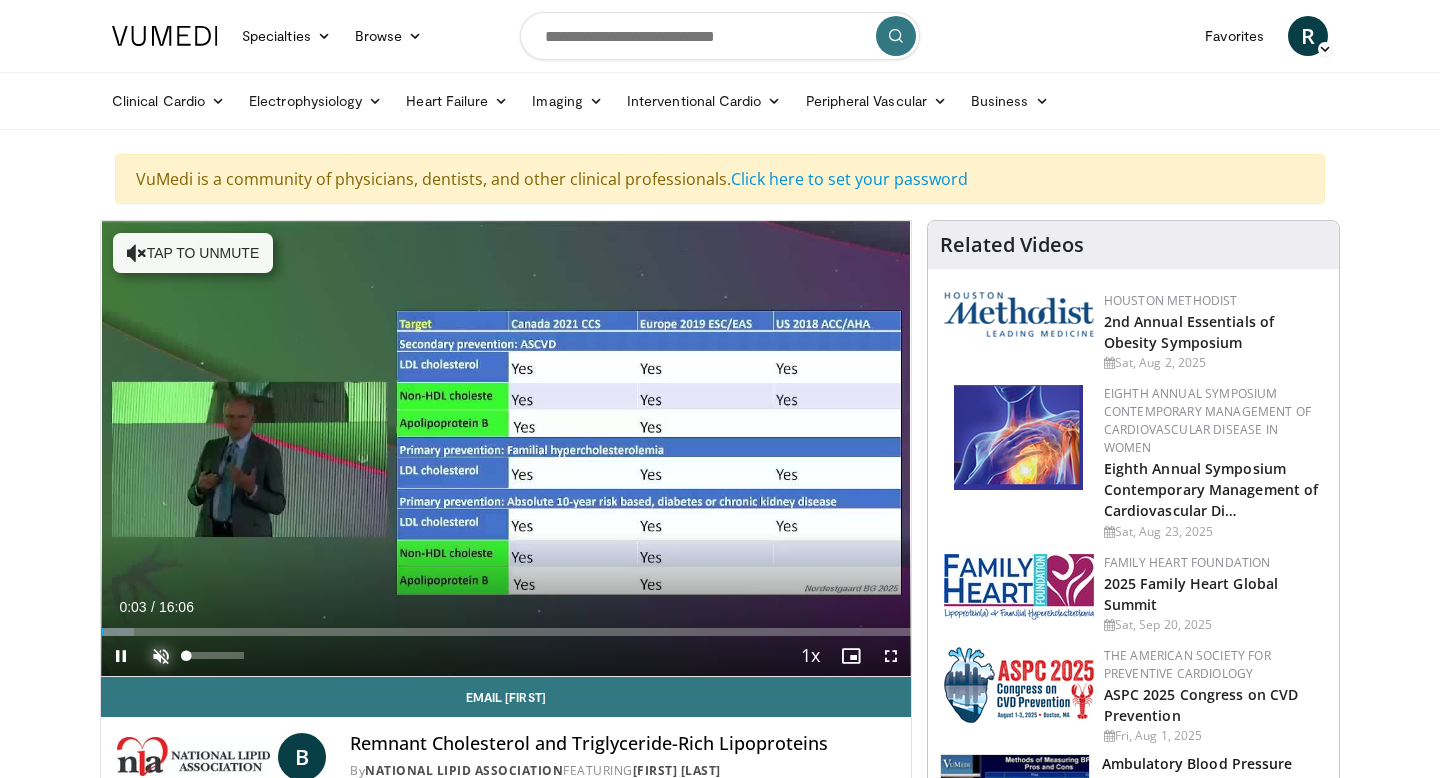 click at bounding box center [161, 656] 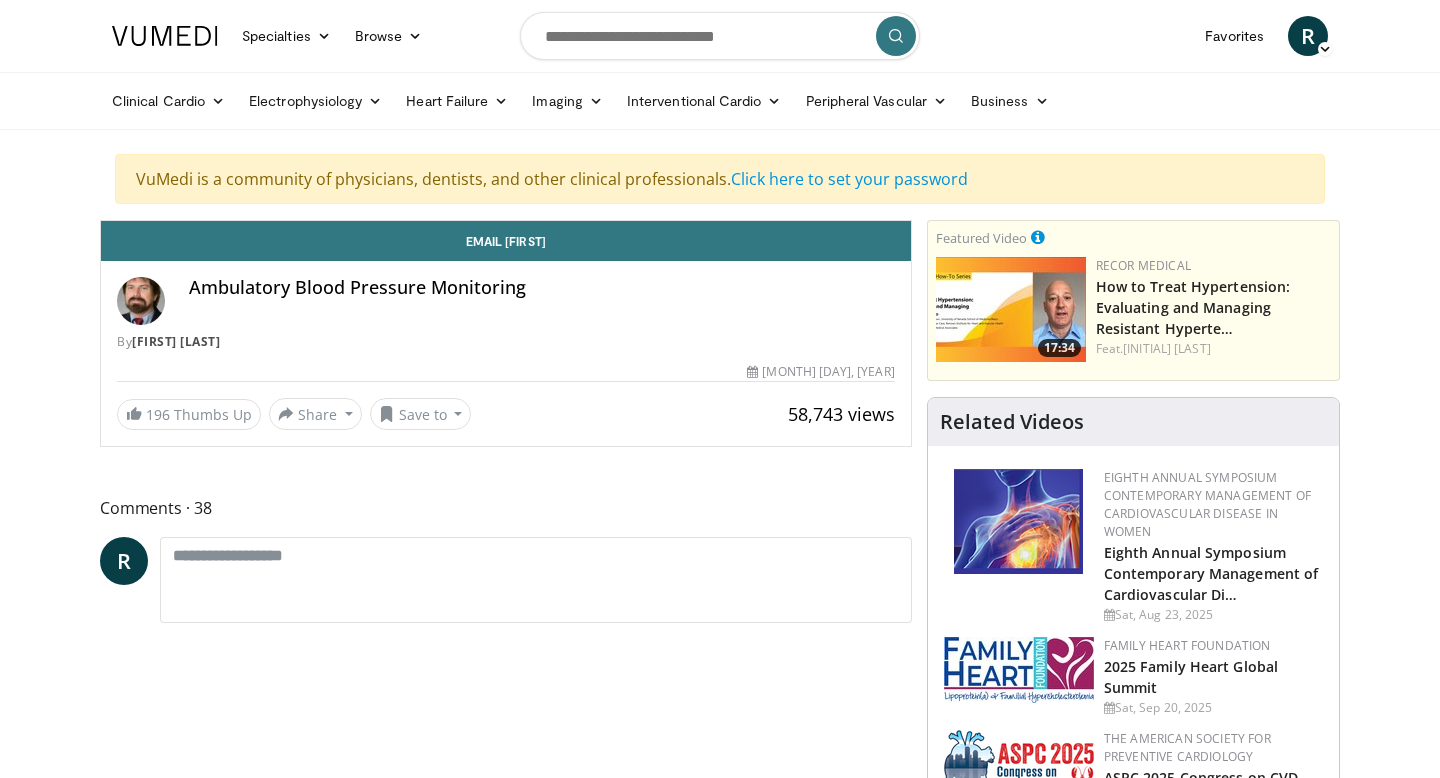 scroll, scrollTop: 0, scrollLeft: 0, axis: both 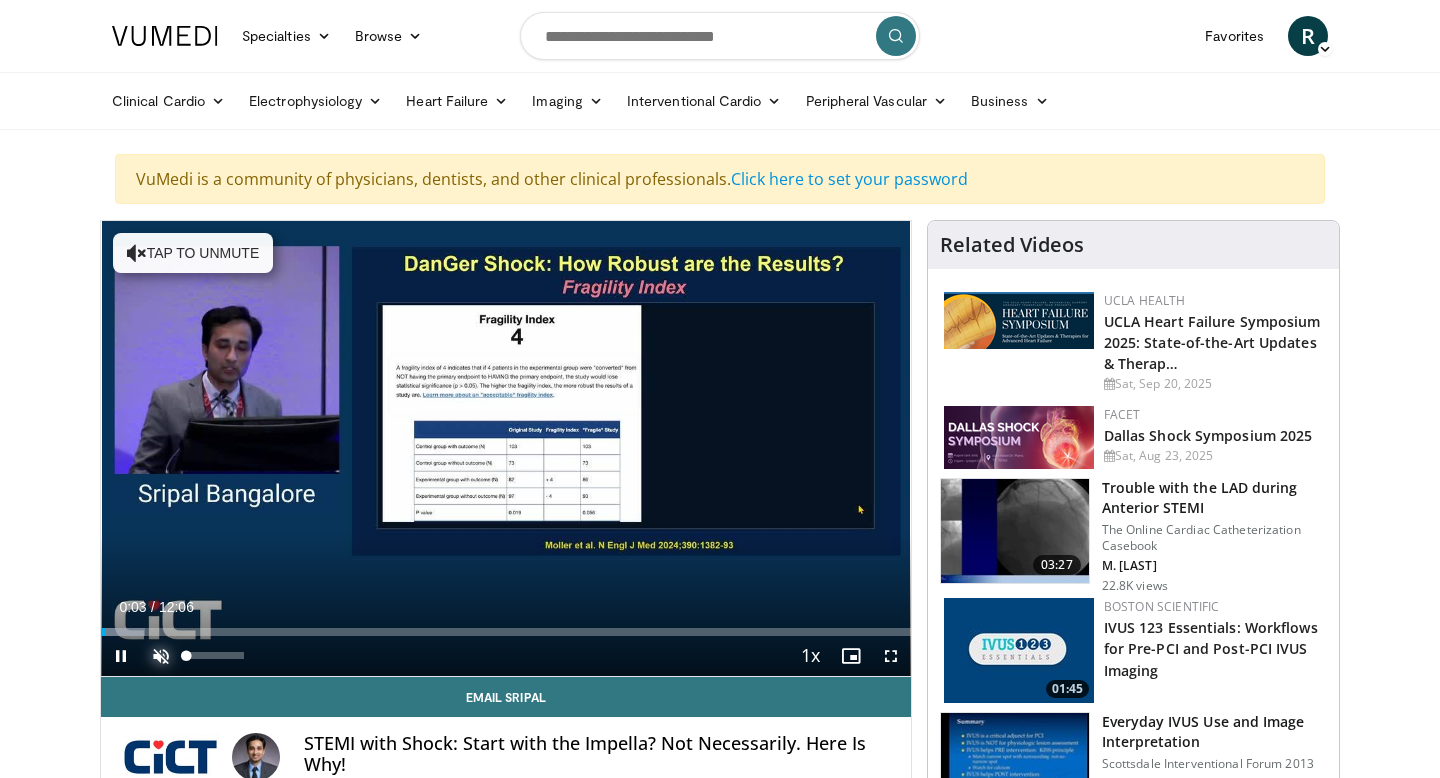 click at bounding box center [161, 656] 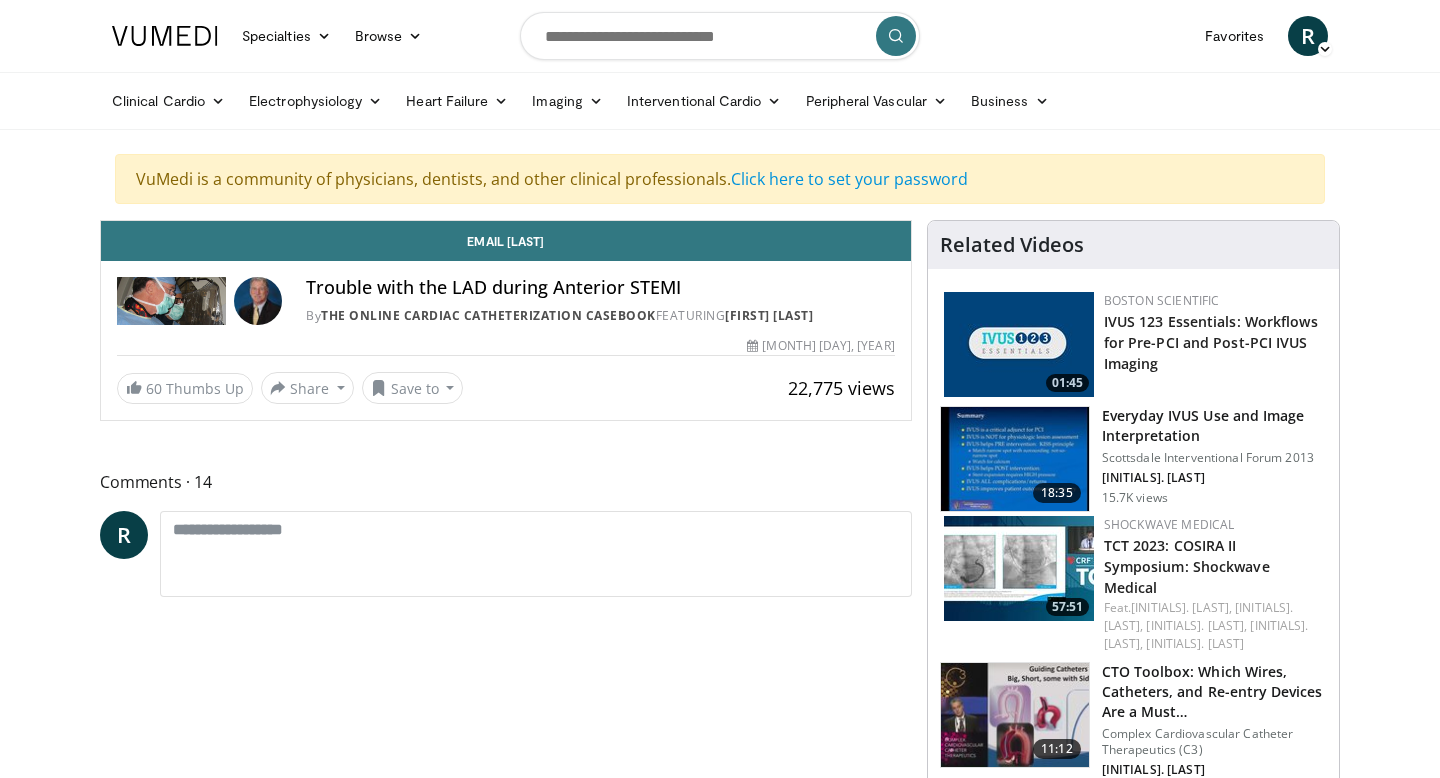 scroll, scrollTop: 0, scrollLeft: 0, axis: both 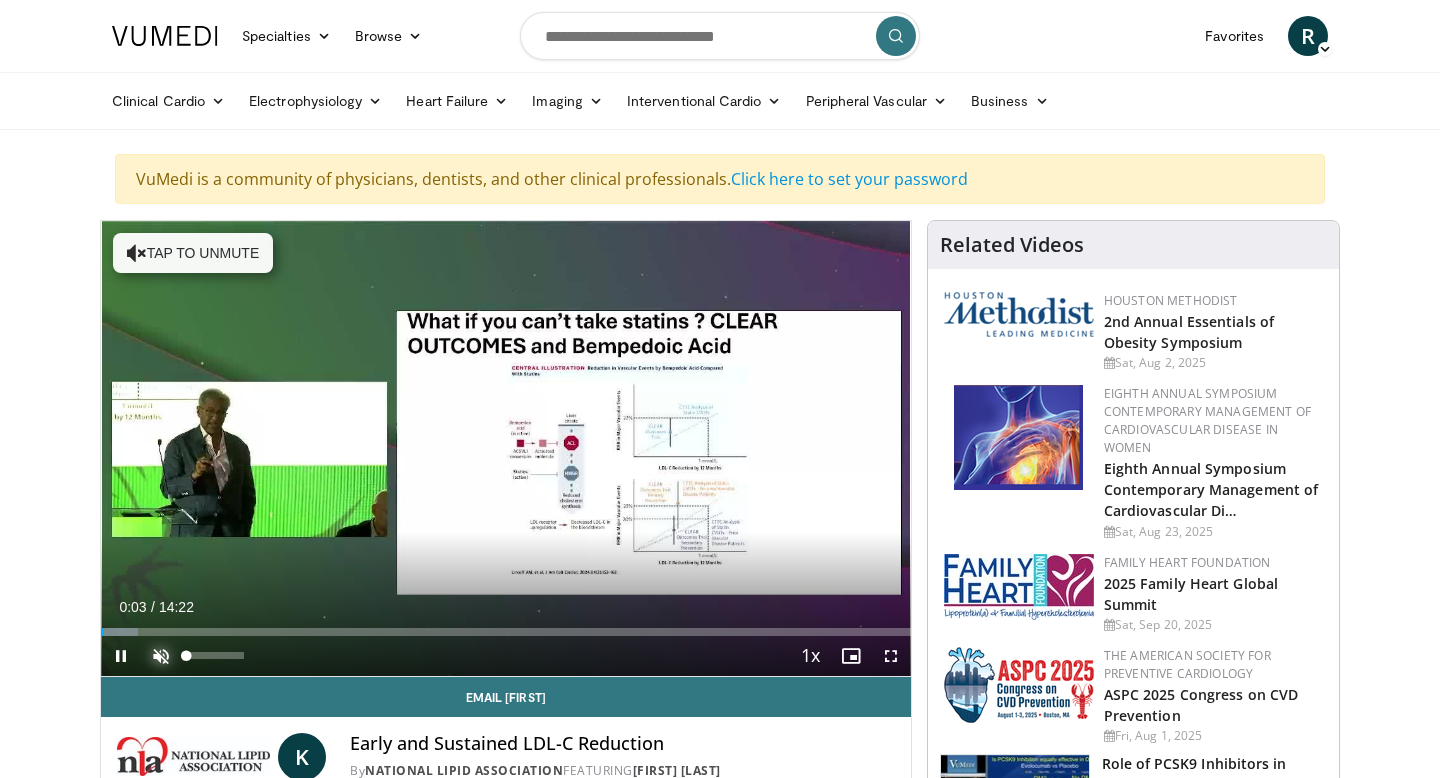click at bounding box center (161, 656) 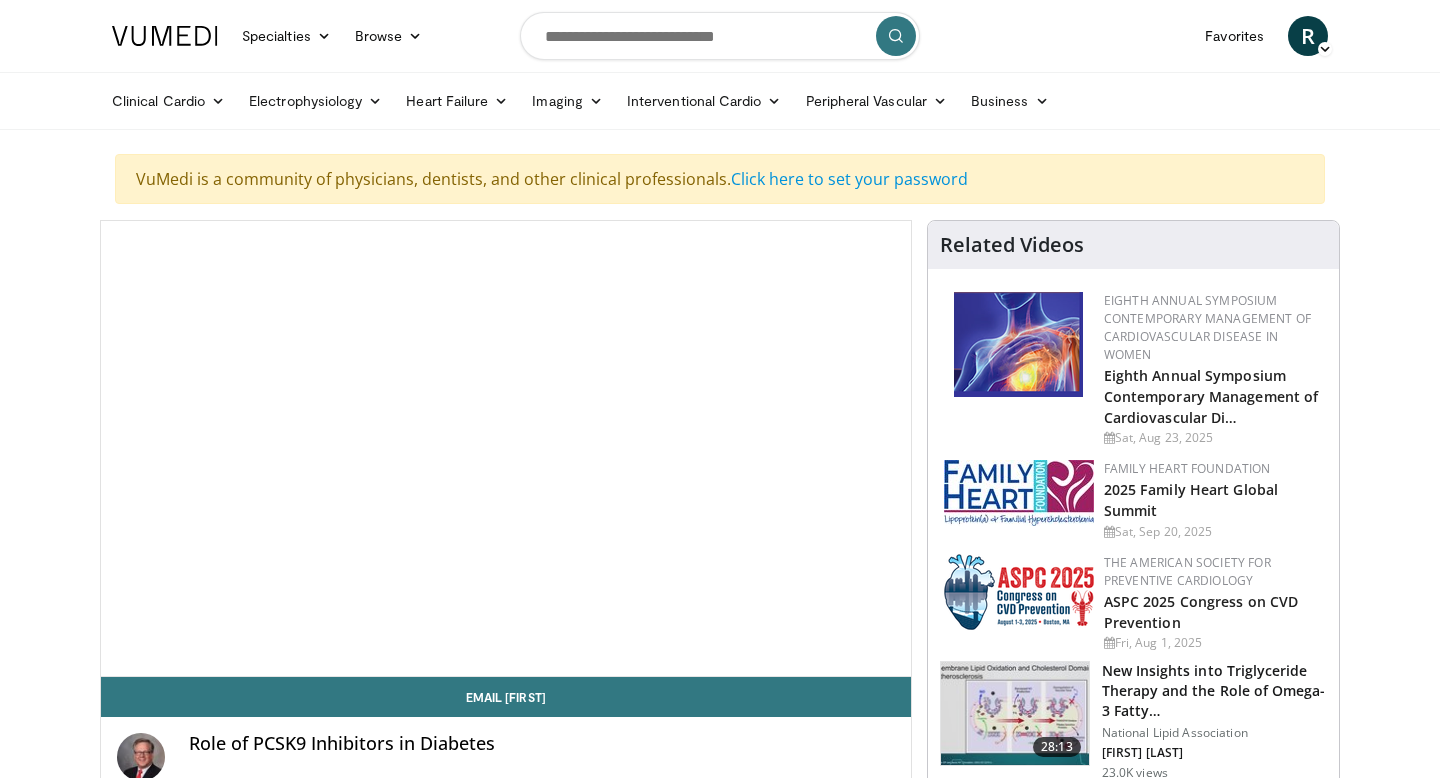 scroll, scrollTop: 0, scrollLeft: 0, axis: both 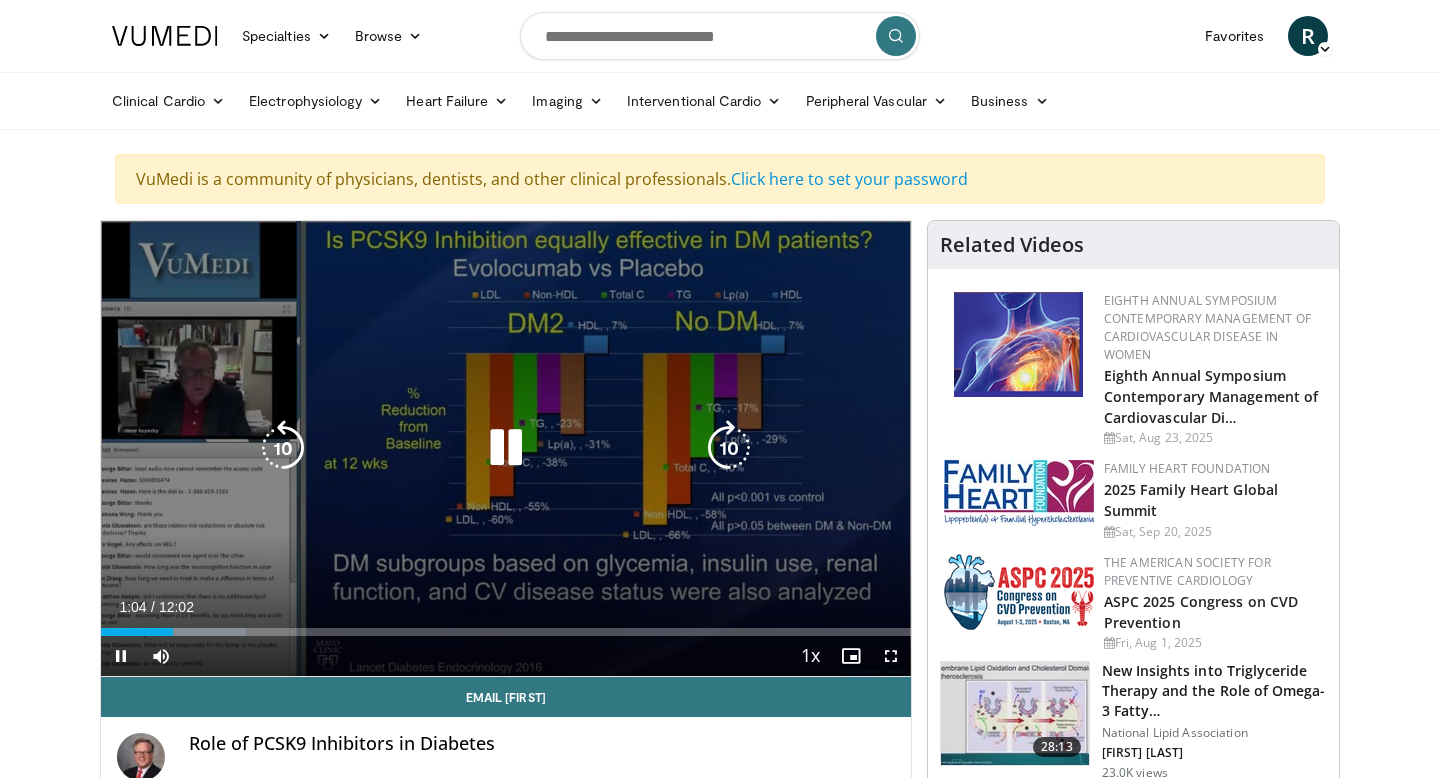 click at bounding box center (506, 448) 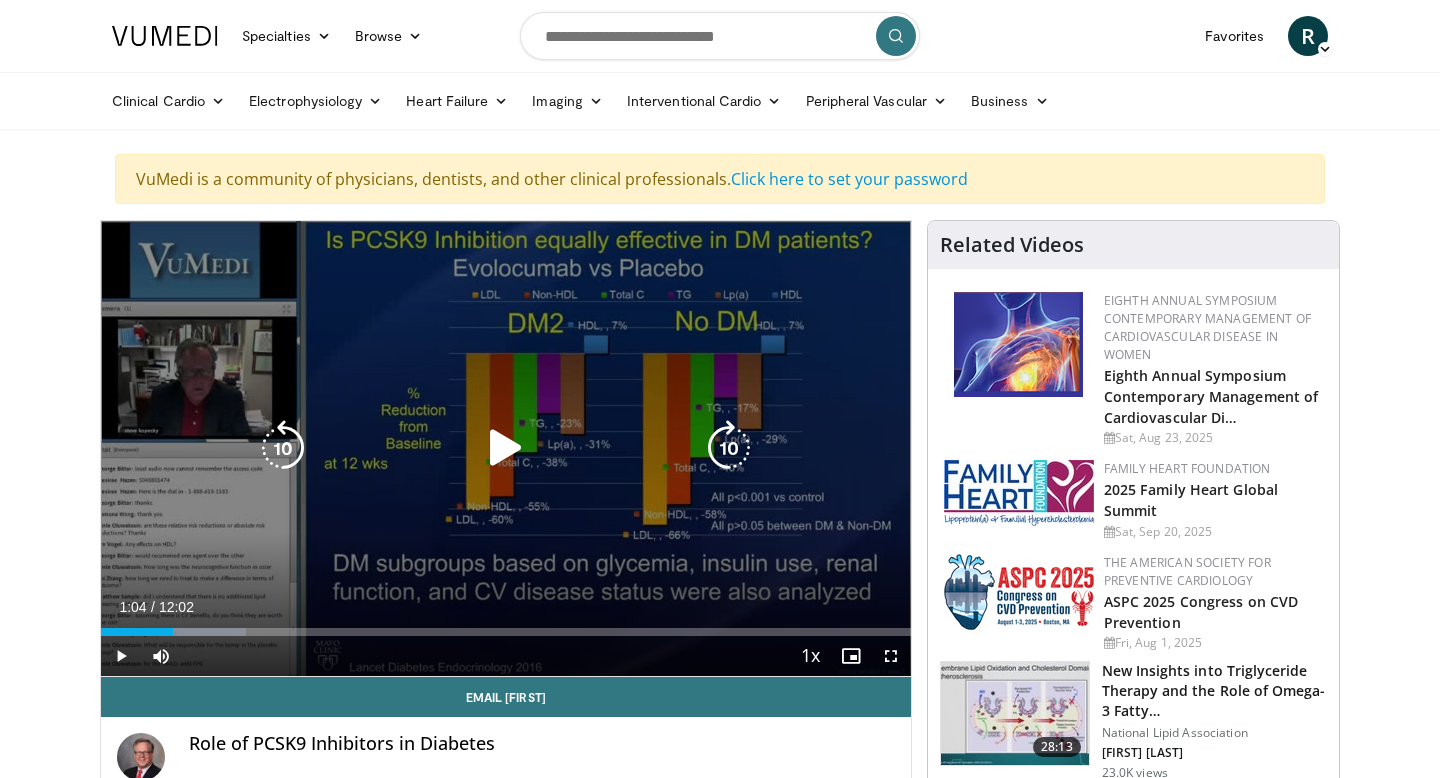 click at bounding box center [506, 448] 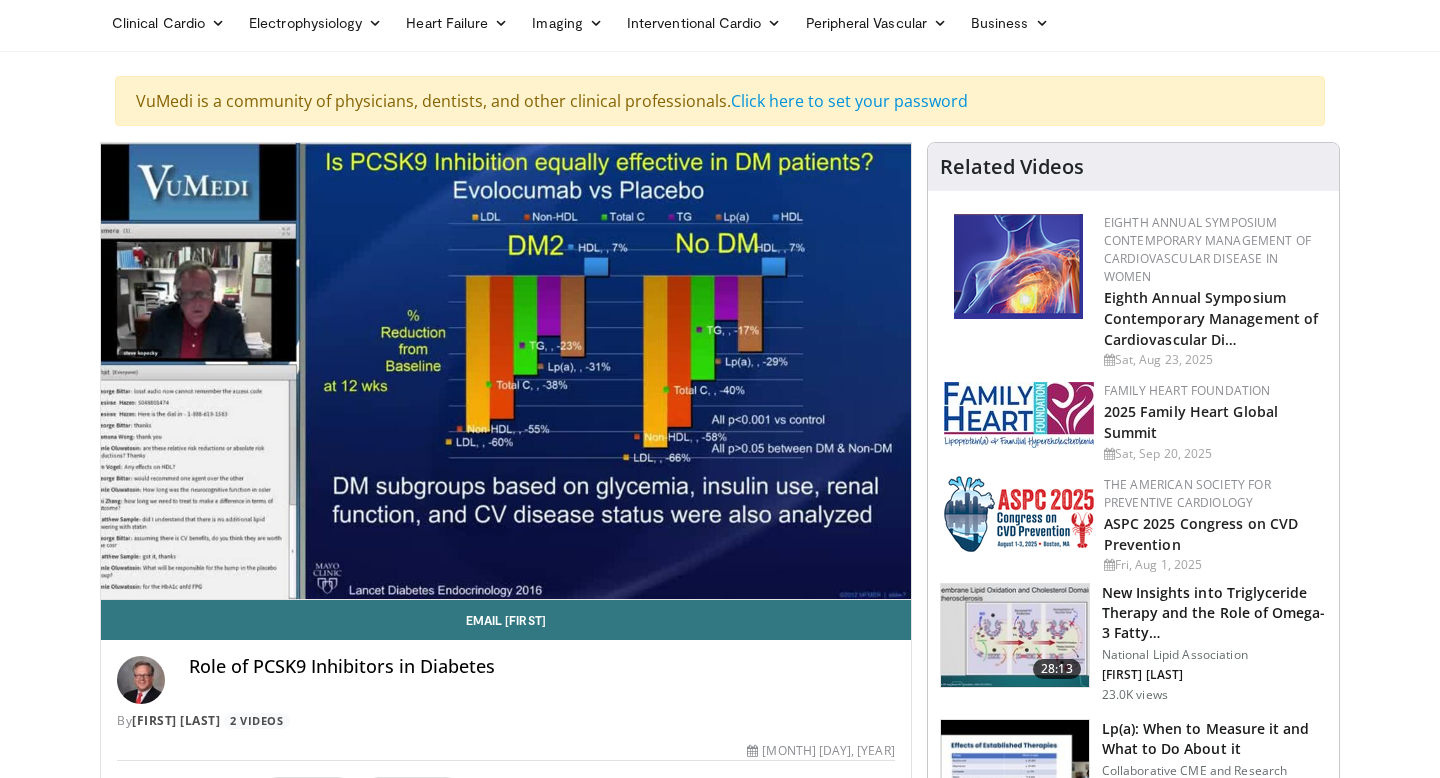scroll, scrollTop: 81, scrollLeft: 0, axis: vertical 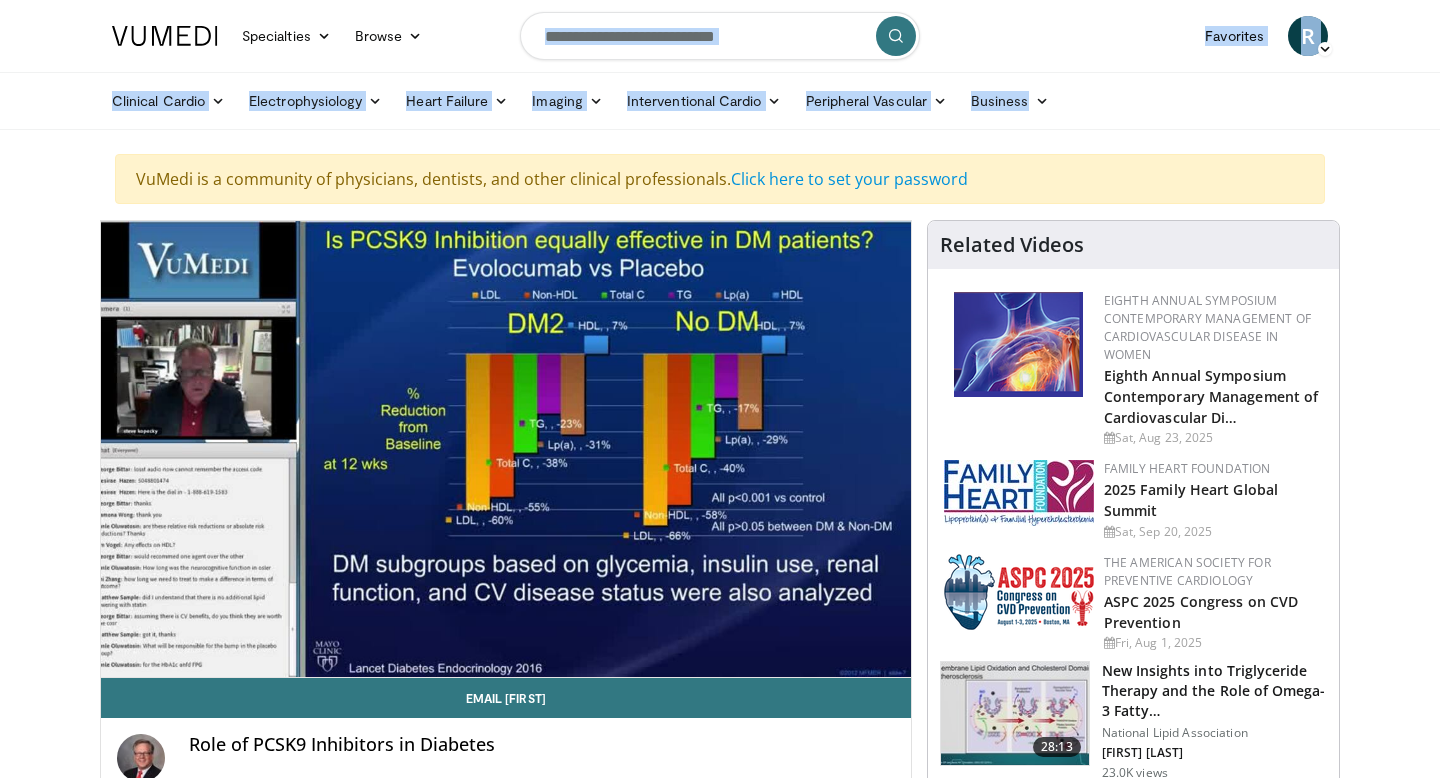 drag, startPoint x: 1157, startPoint y: 34, endPoint x: 841, endPoint y: -7, distance: 318.6487 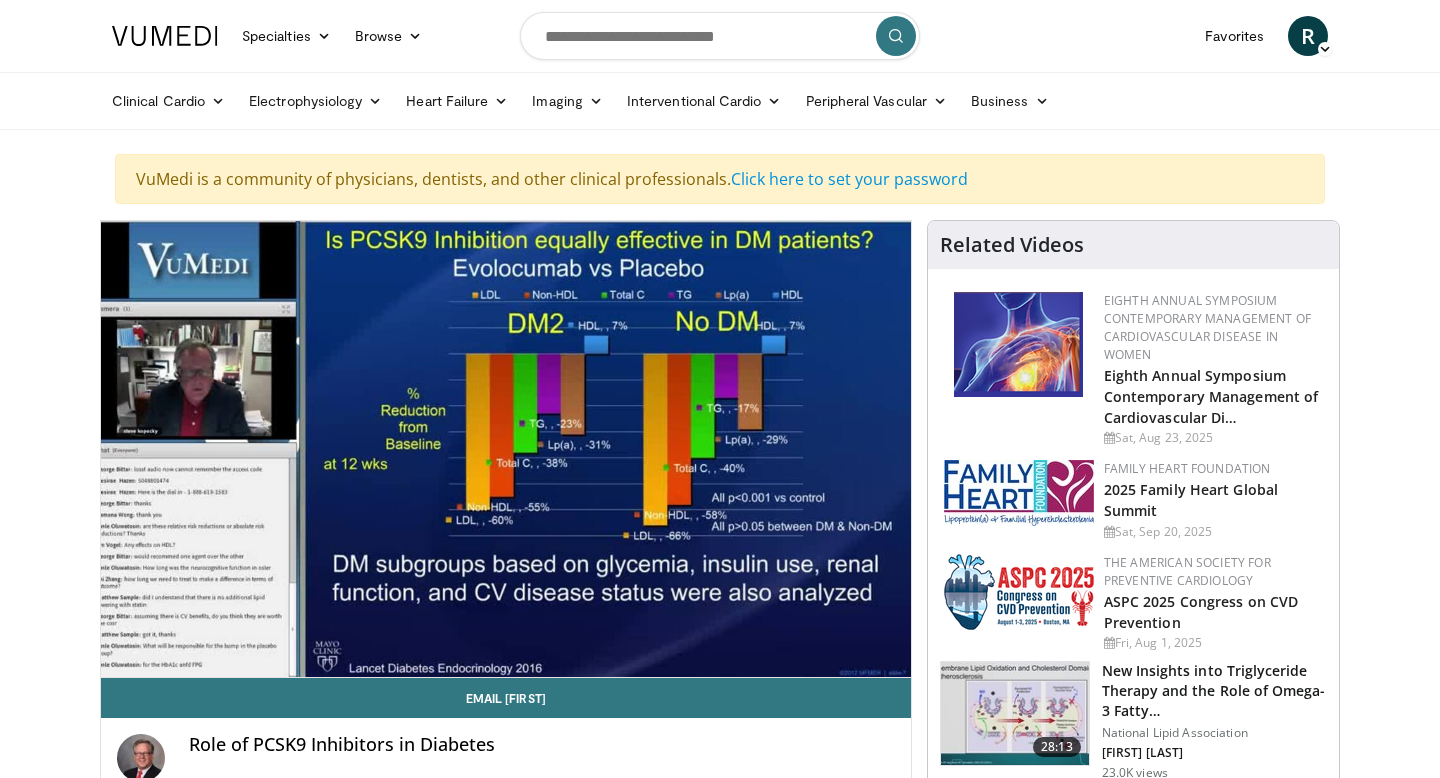 click on "Specialties
Adult & Family Medicine
Allergy, Asthma, Immunology
Anesthesiology
Cardiology
Dental
Dermatology
Endocrinology
Gastroenterology & Hepatology
General Surgery
Hematology & Oncology
Infectious Disease
Nephrology
Neurology
Neurosurgery
Obstetrics & Gynecology
Ophthalmology
Oral Maxillofacial
Orthopaedics
Otolaryngology
Pediatrics
Plastic Surgery
Podiatry
Psychiatry
Pulmonology
Radiation Oncology
Radiology
Rheumatology
Urology
Browse
R" at bounding box center (720, 65) 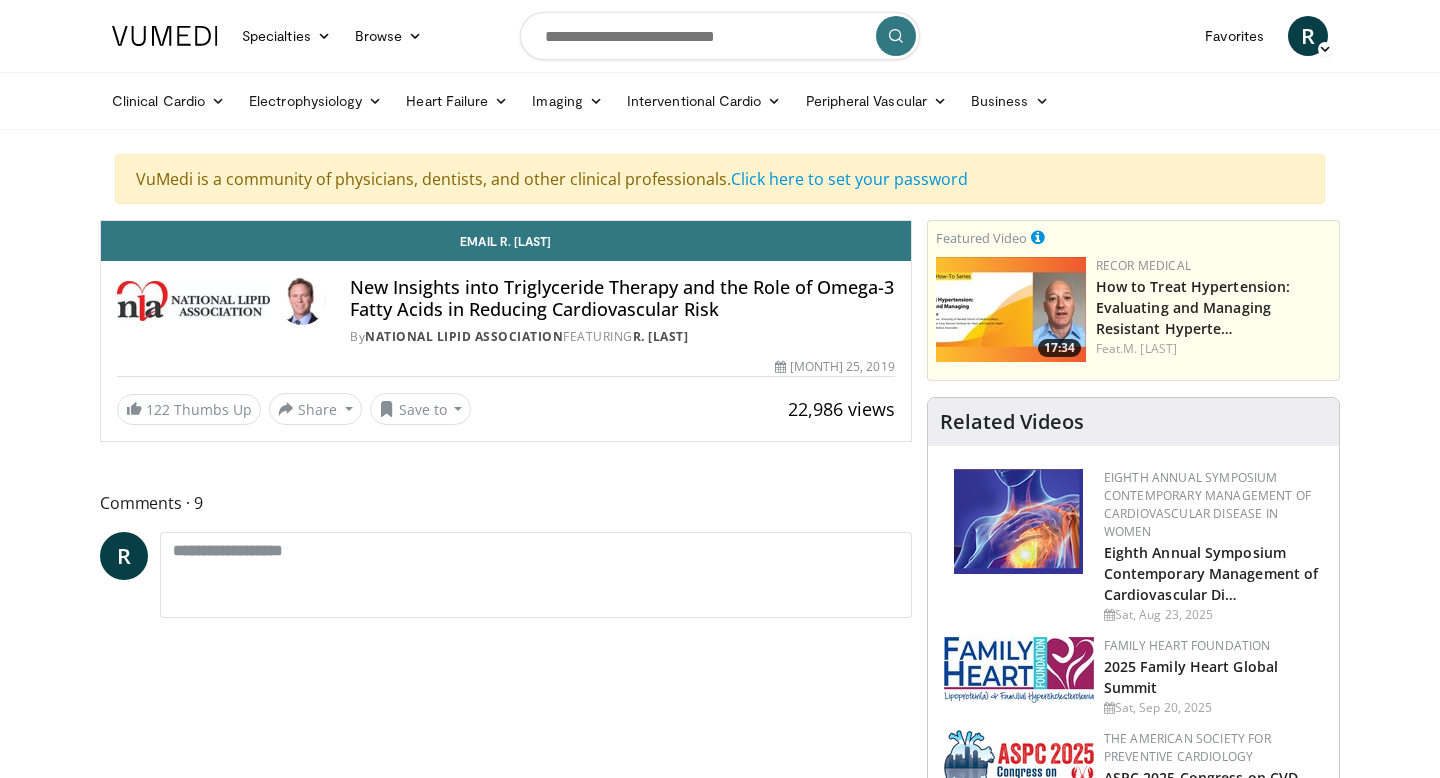 scroll, scrollTop: 0, scrollLeft: 0, axis: both 